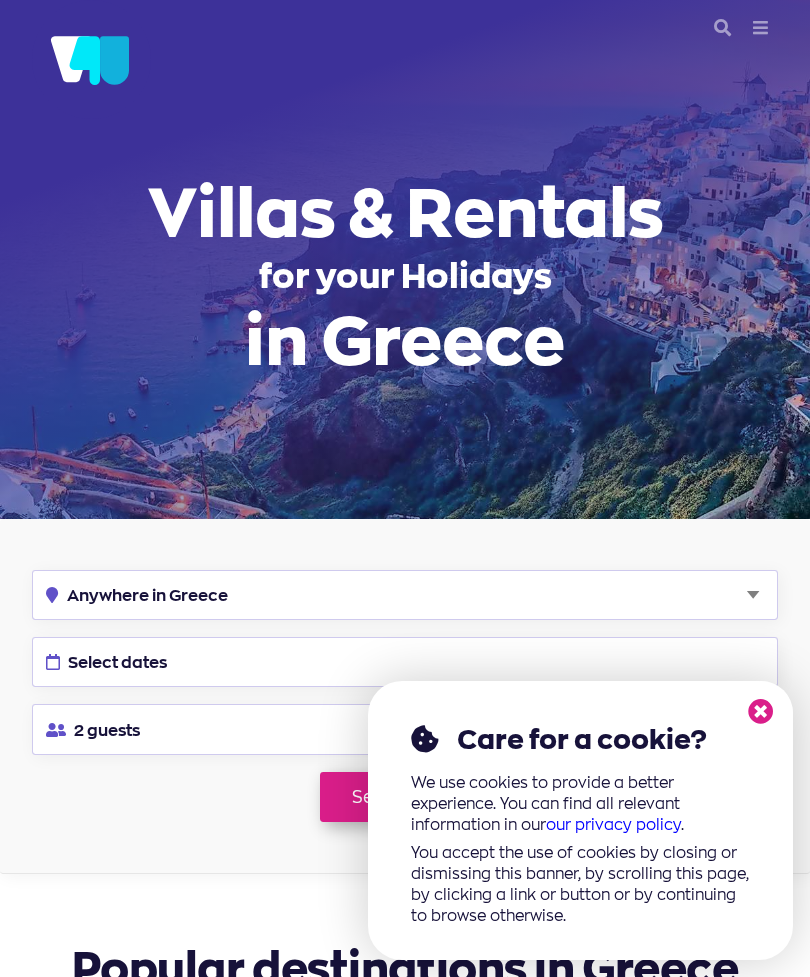 scroll, scrollTop: 0, scrollLeft: 0, axis: both 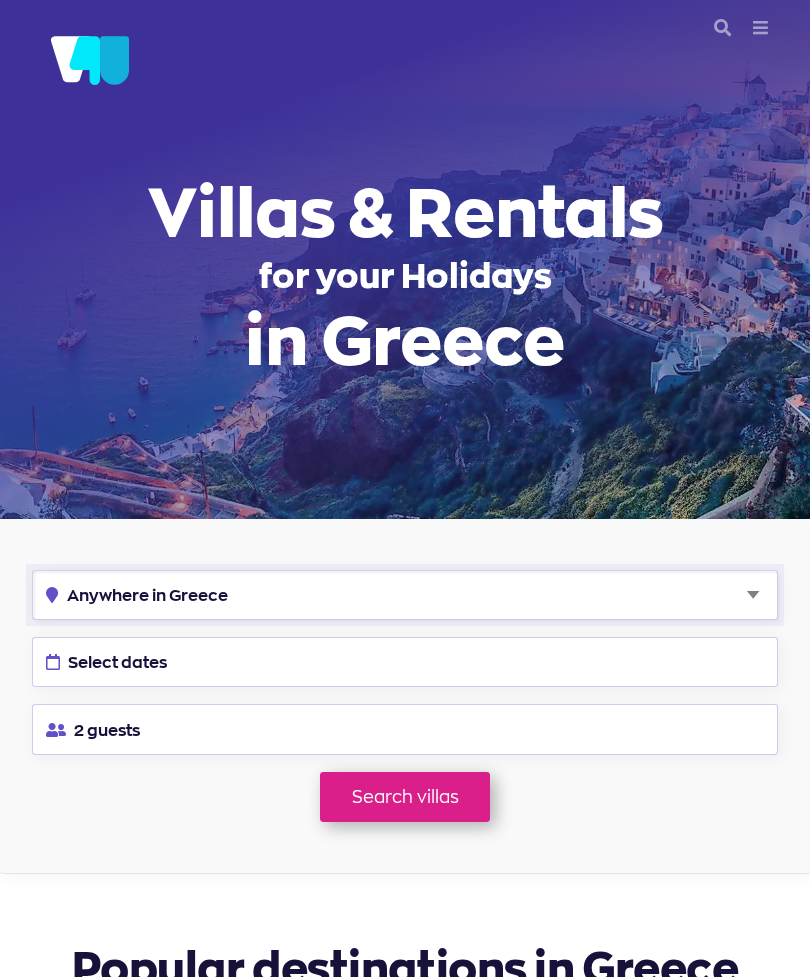 click on "Anywhere in Greece   Athens   Chalkidiki   Corfu   Crete   Kefalonia   Milos   Mykonos   Naxos   Paros   Rhodes   Santorini   Syros   Zakynthos" at bounding box center (404, 595) 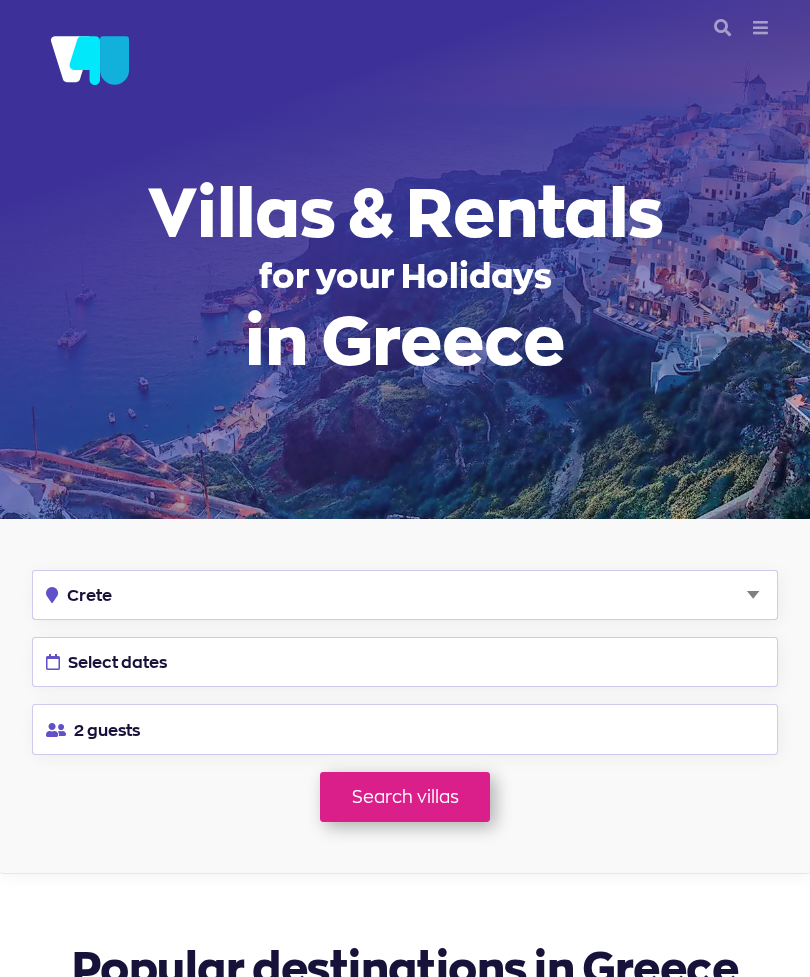 click on "Select dates" at bounding box center (404, 662) 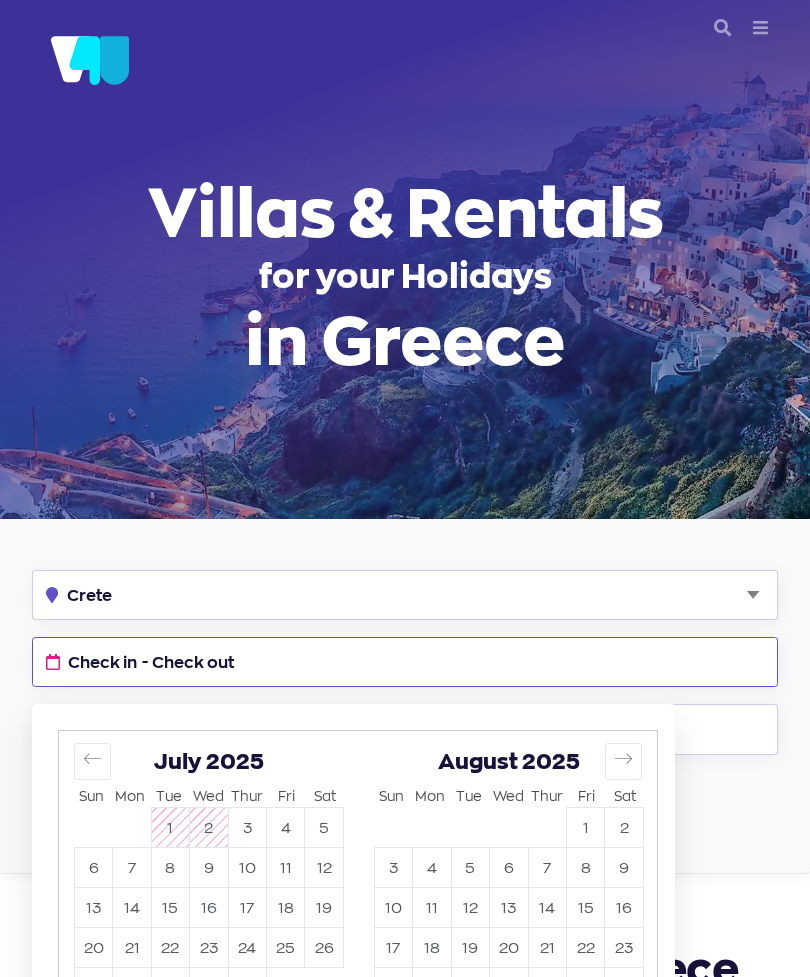 click at bounding box center [623, 758] 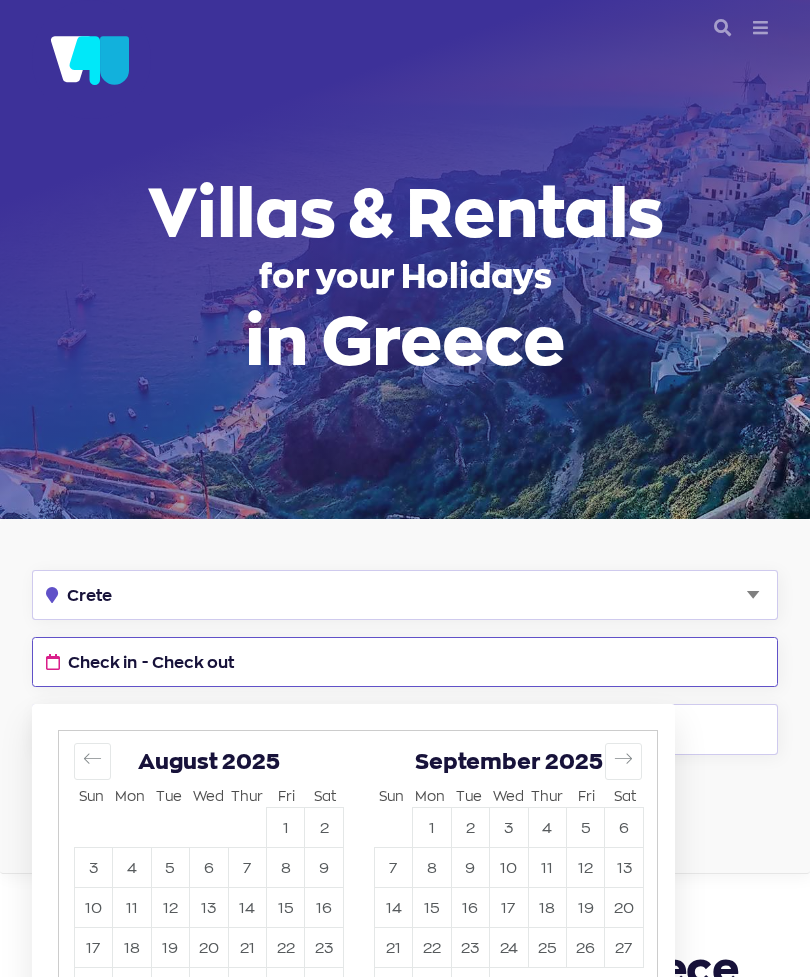 click at bounding box center [623, 761] 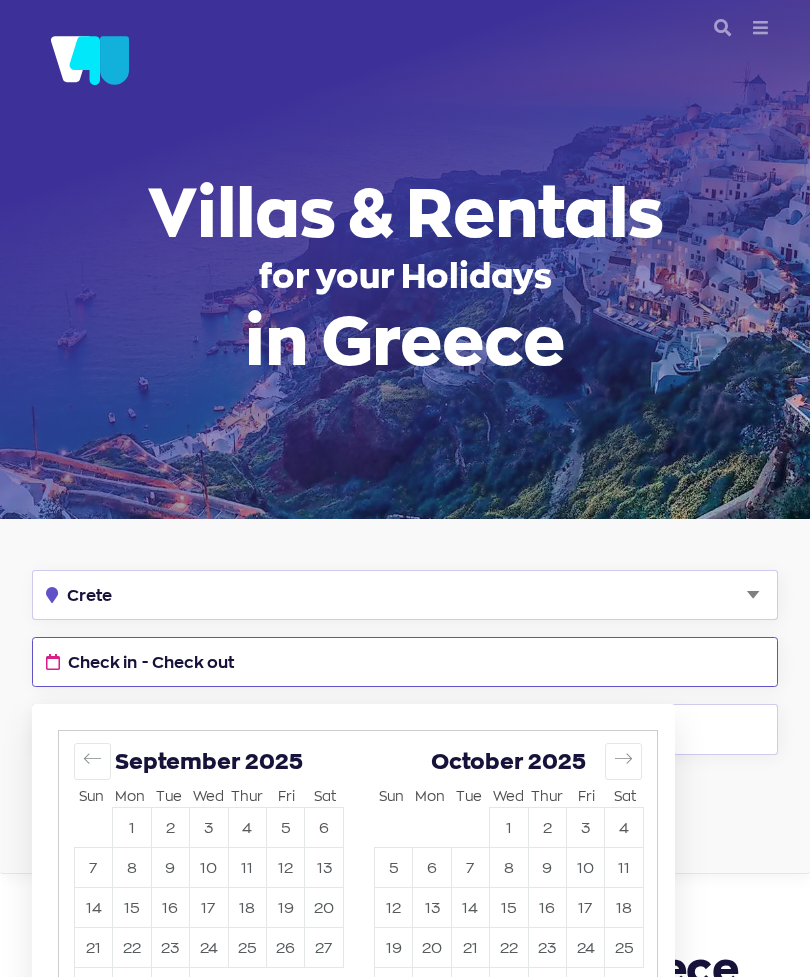 click at bounding box center [623, 758] 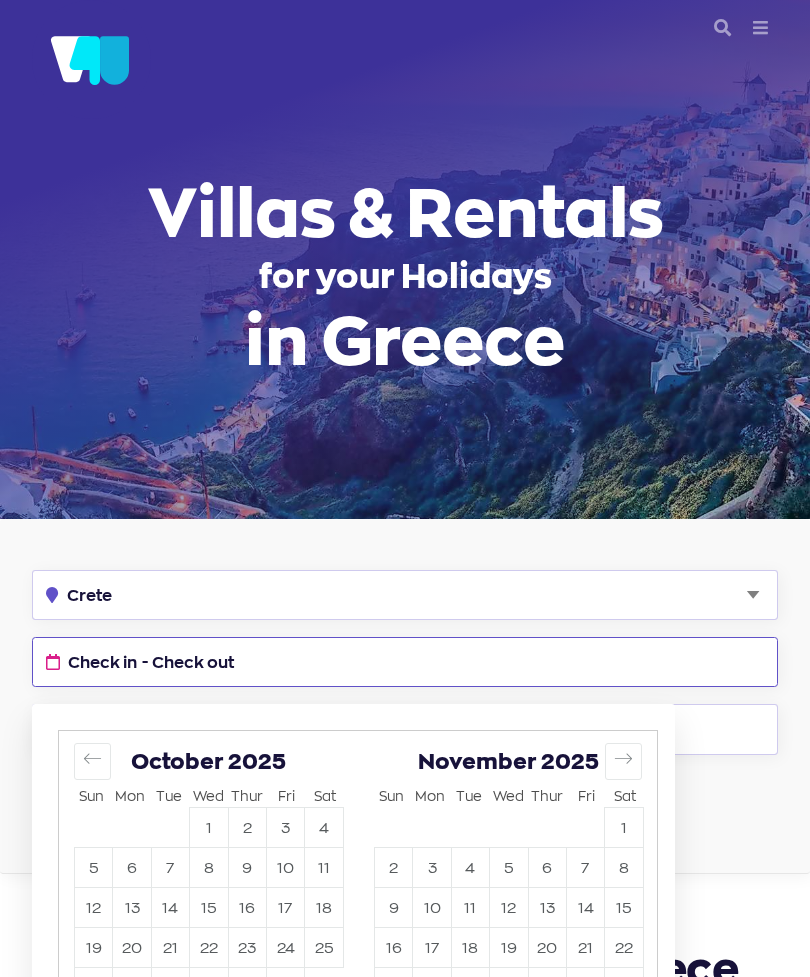 click at bounding box center (623, 758) 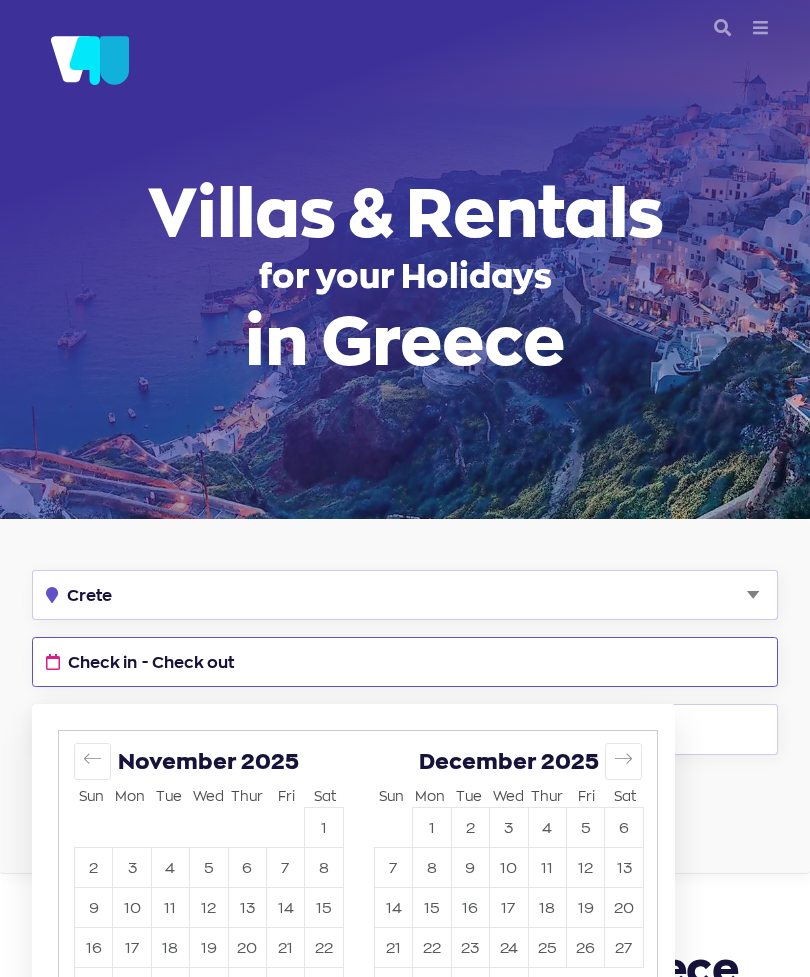 click at bounding box center [623, 758] 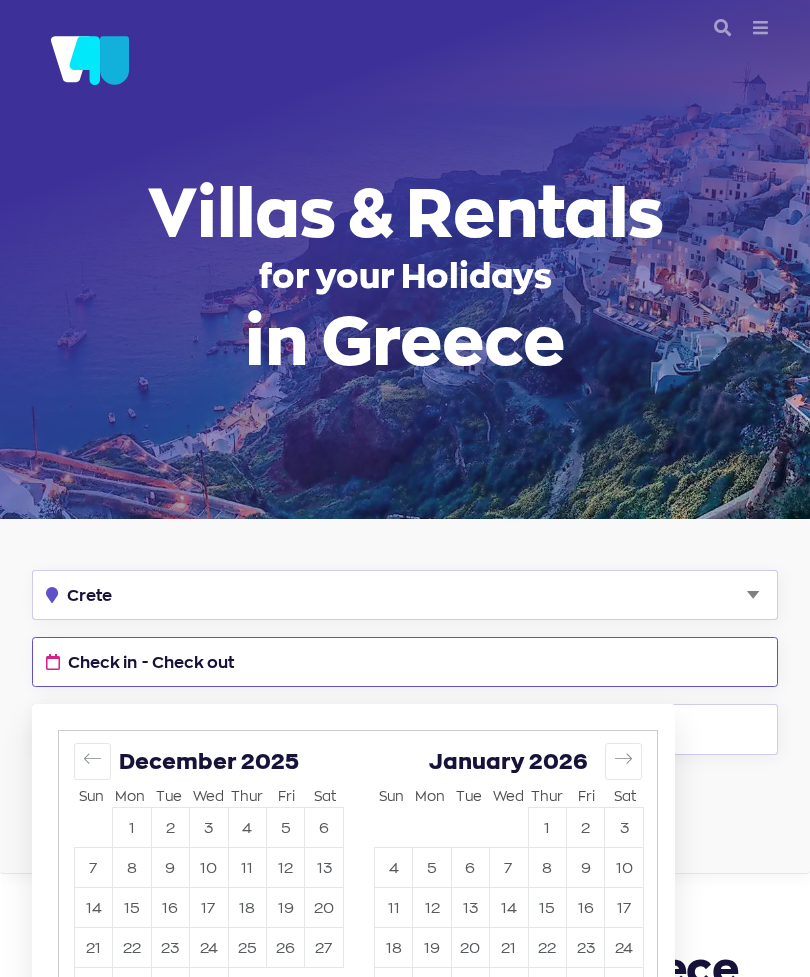 click at bounding box center [623, 758] 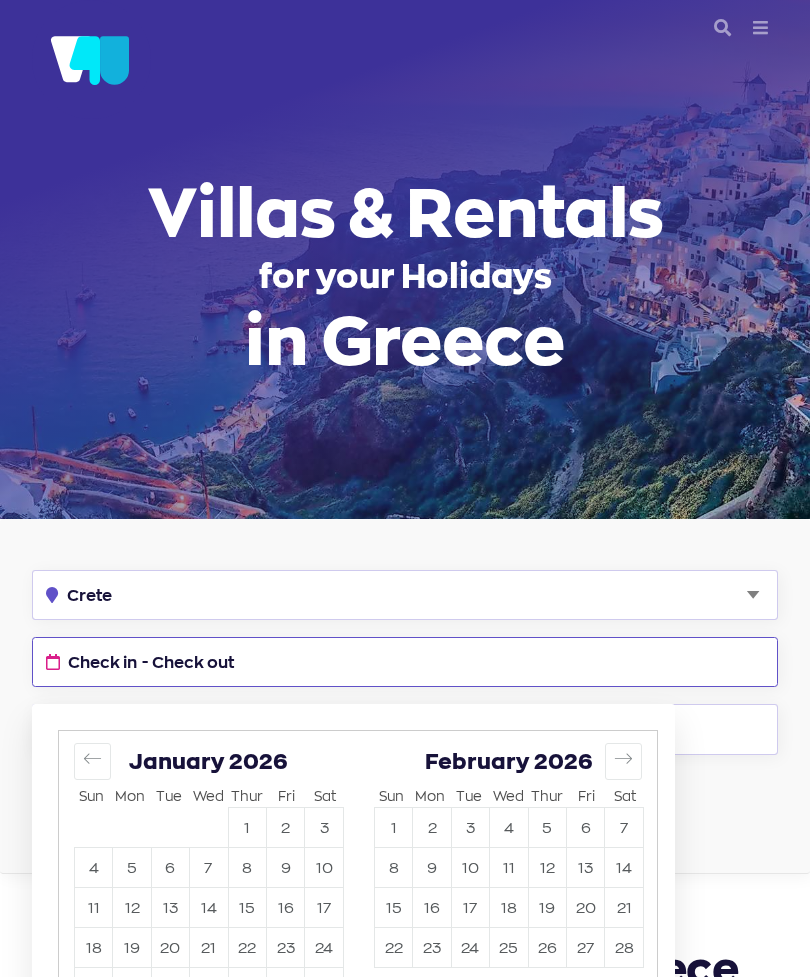 click at bounding box center (623, 758) 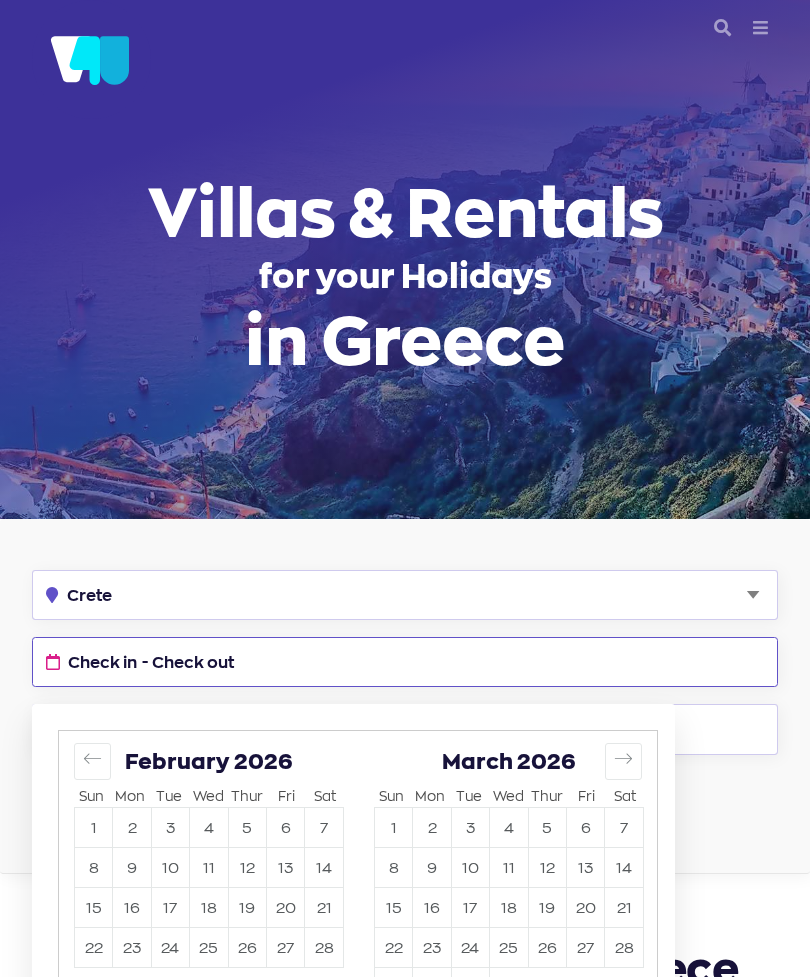 click at bounding box center [623, 758] 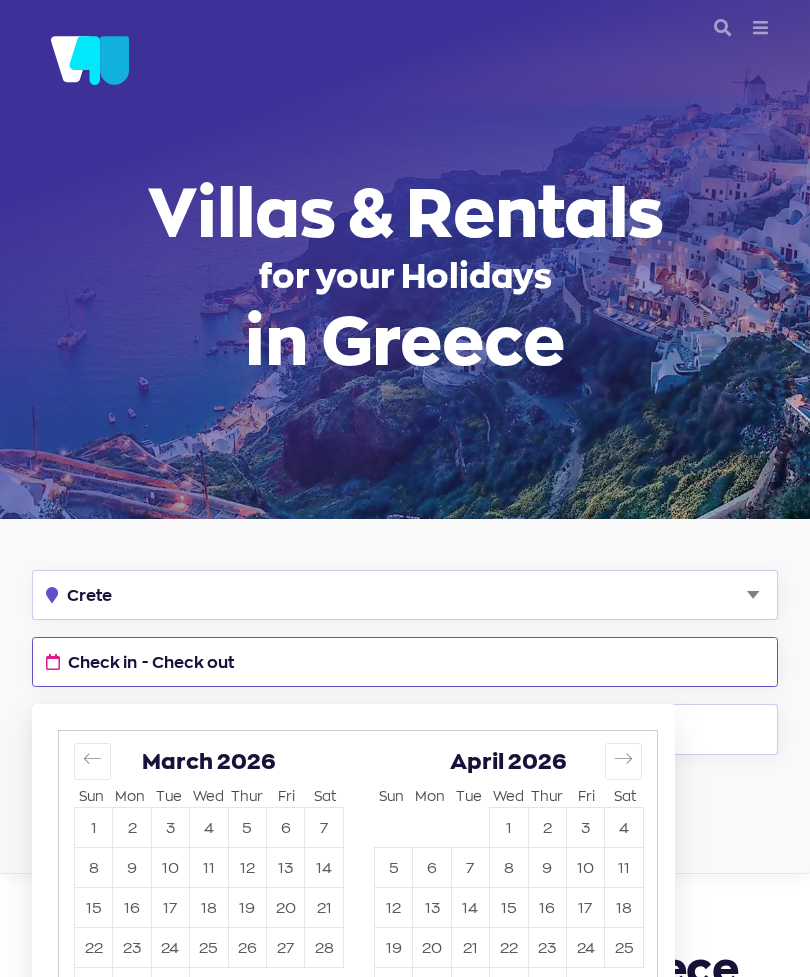 click at bounding box center (623, 758) 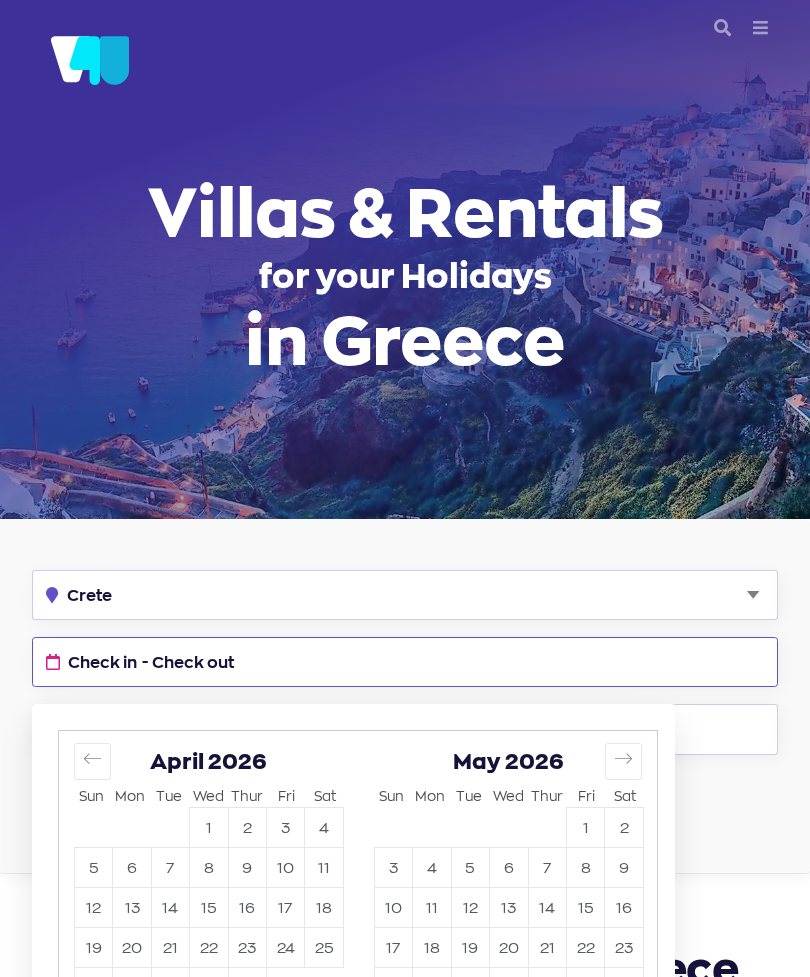 click at bounding box center (623, 758) 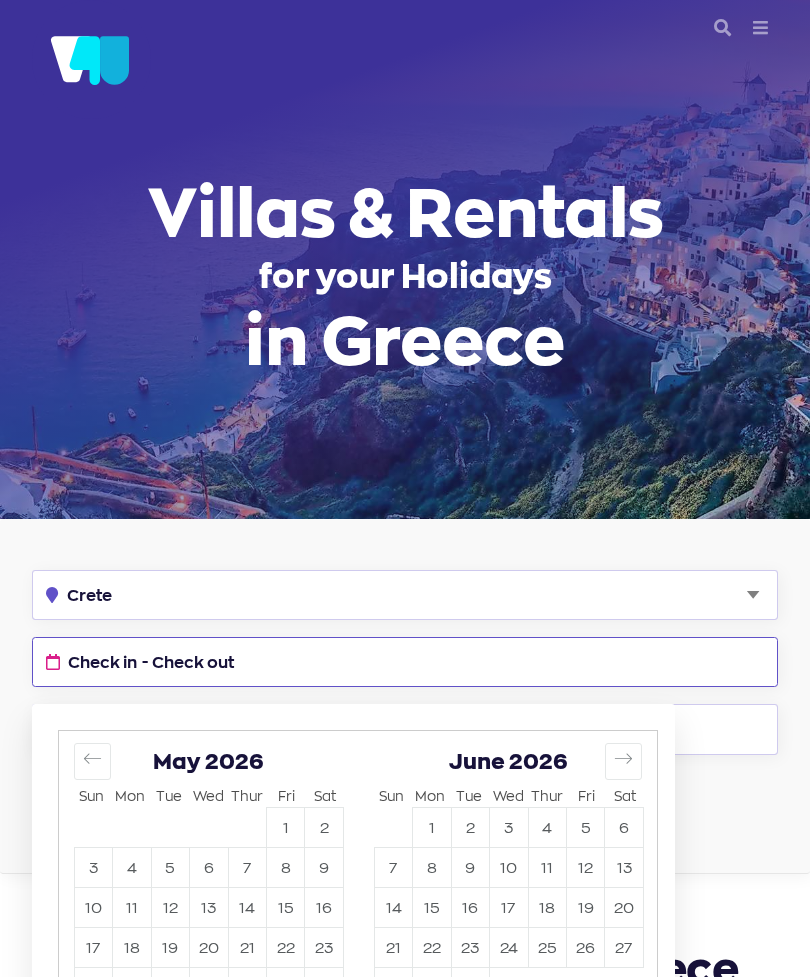 click at bounding box center (623, 758) 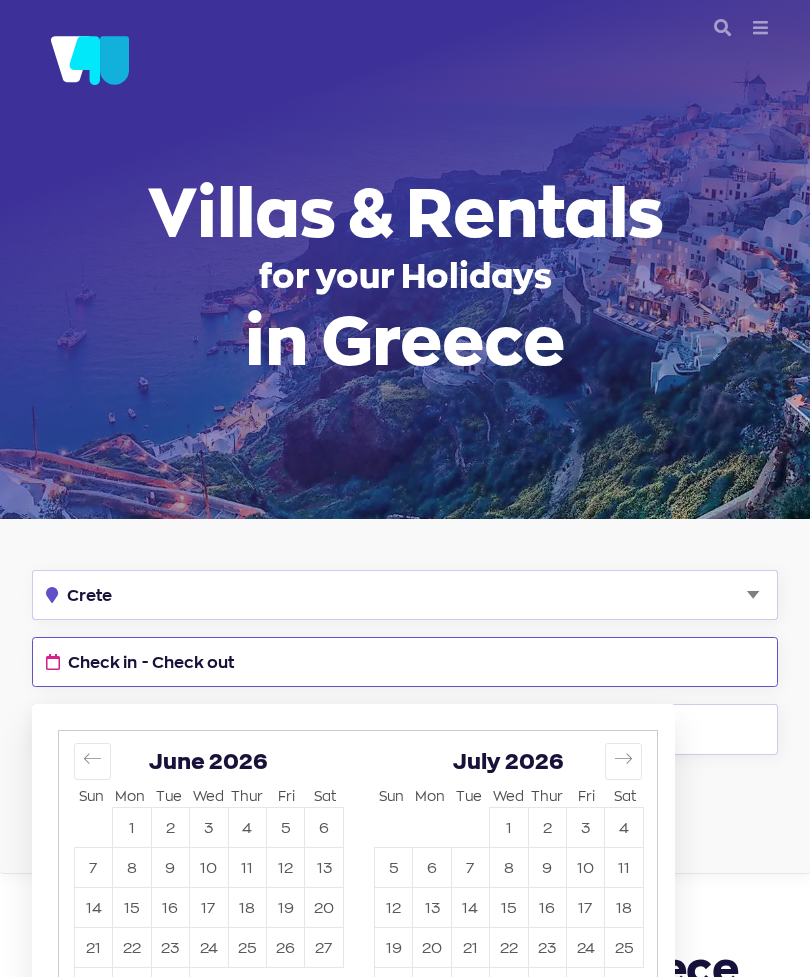 click at bounding box center (623, 758) 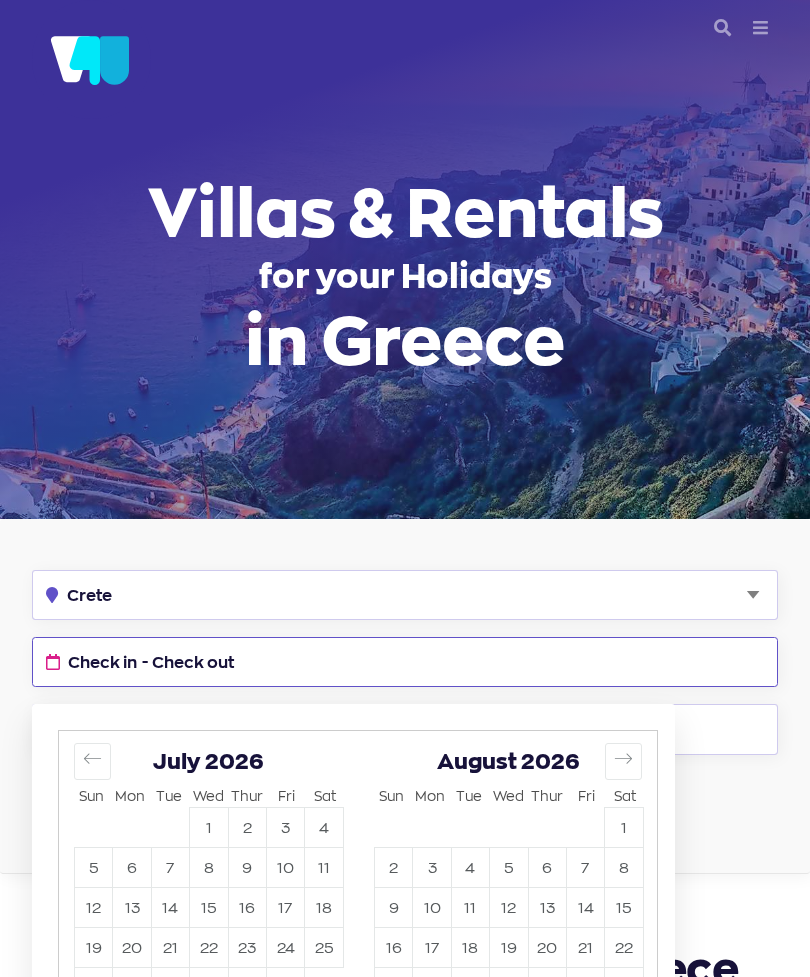 click at bounding box center (623, 761) 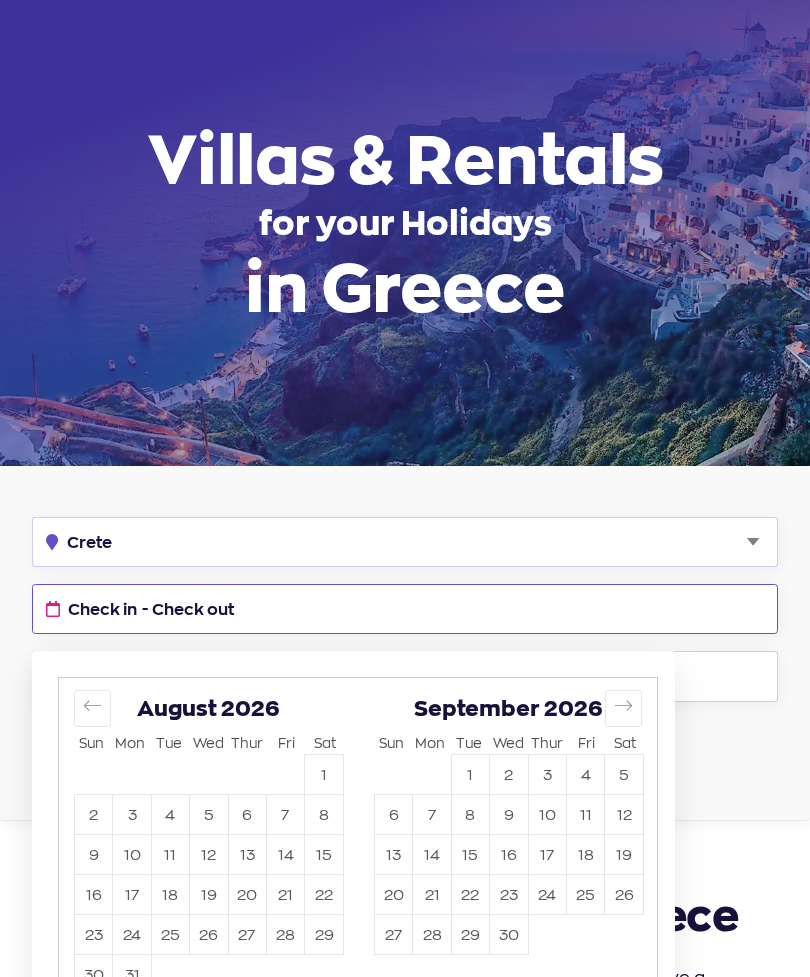 scroll, scrollTop: 52, scrollLeft: 0, axis: vertical 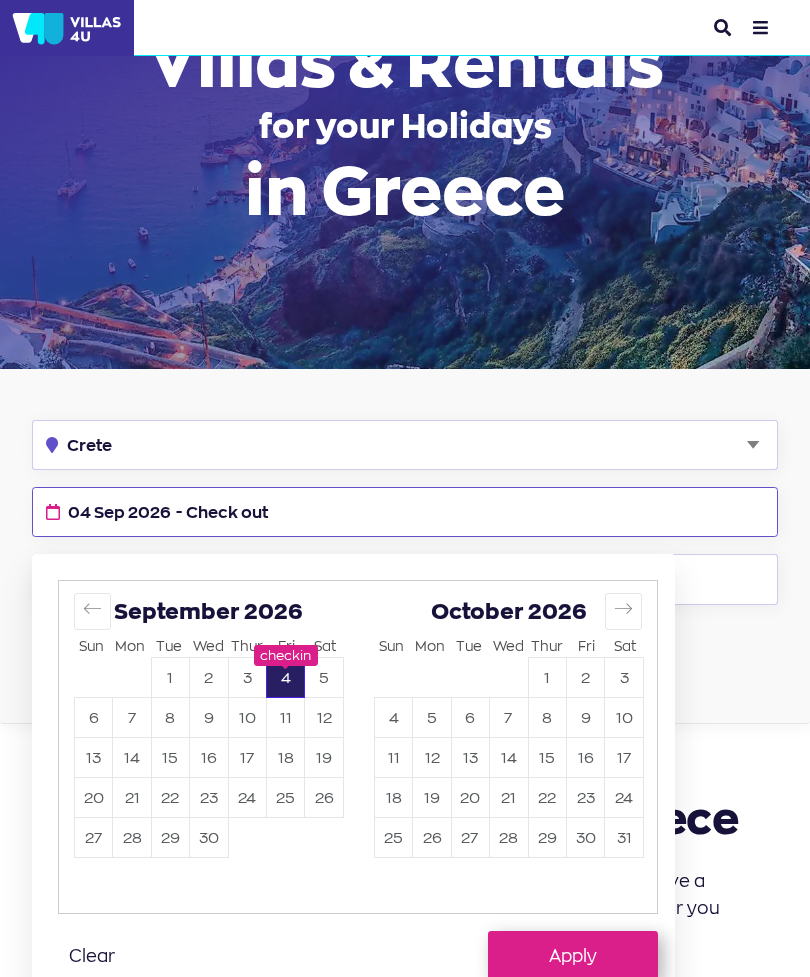 click on "Apply" at bounding box center (573, 956) 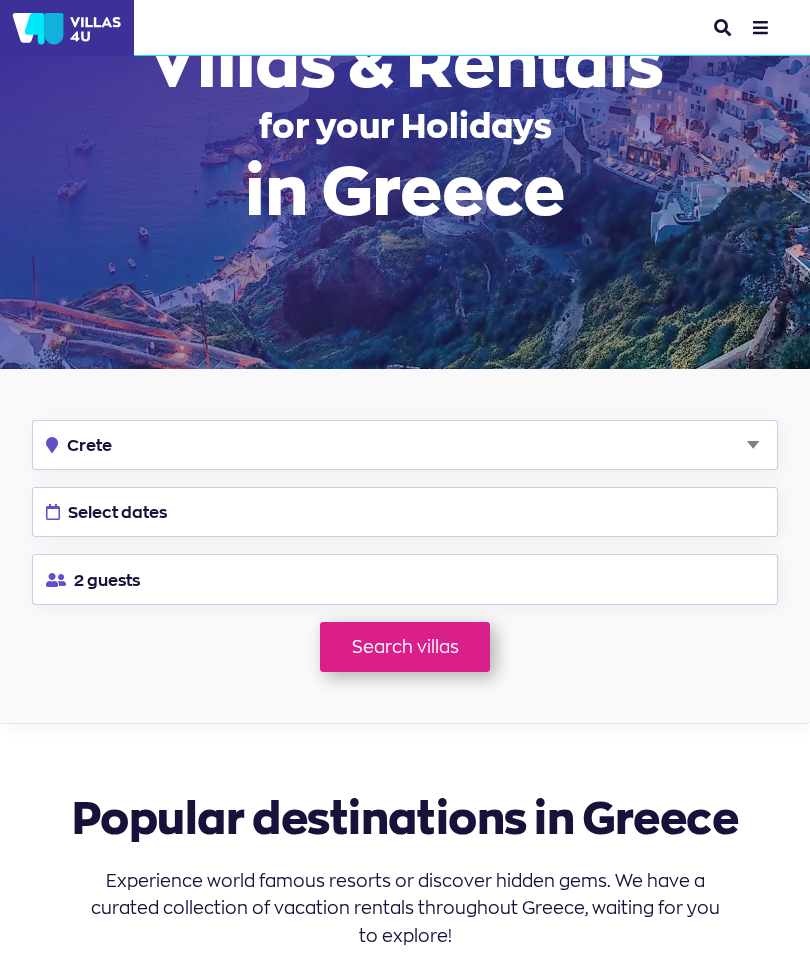 click on "Select dates" at bounding box center (404, 512) 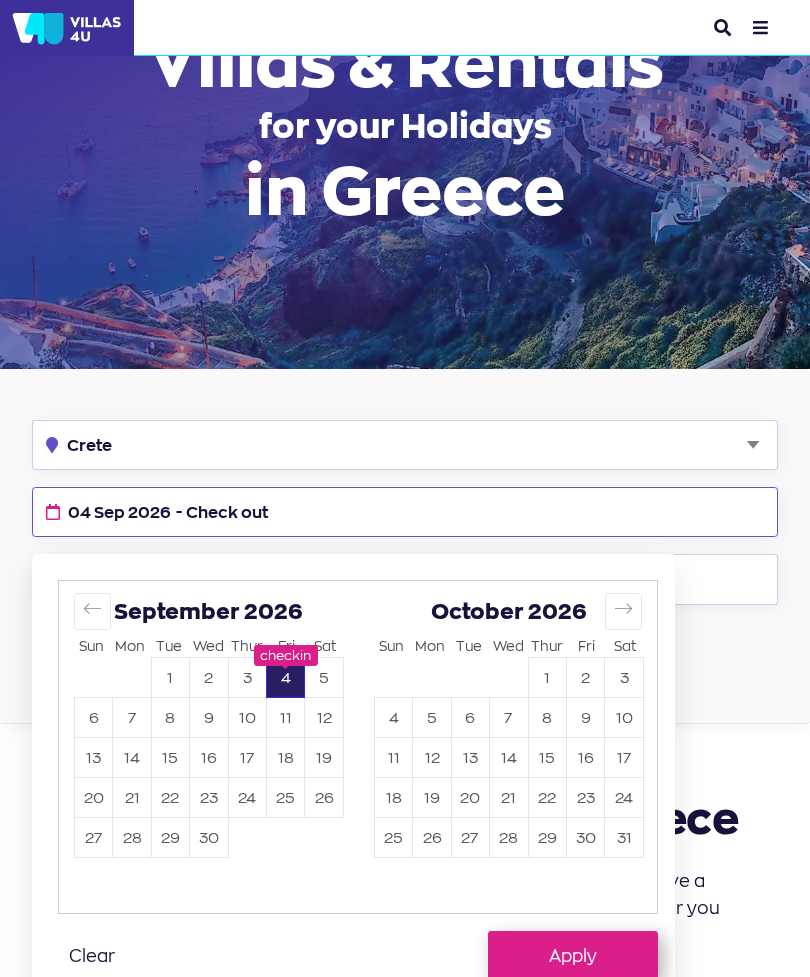 click on "11" at bounding box center [285, 717] 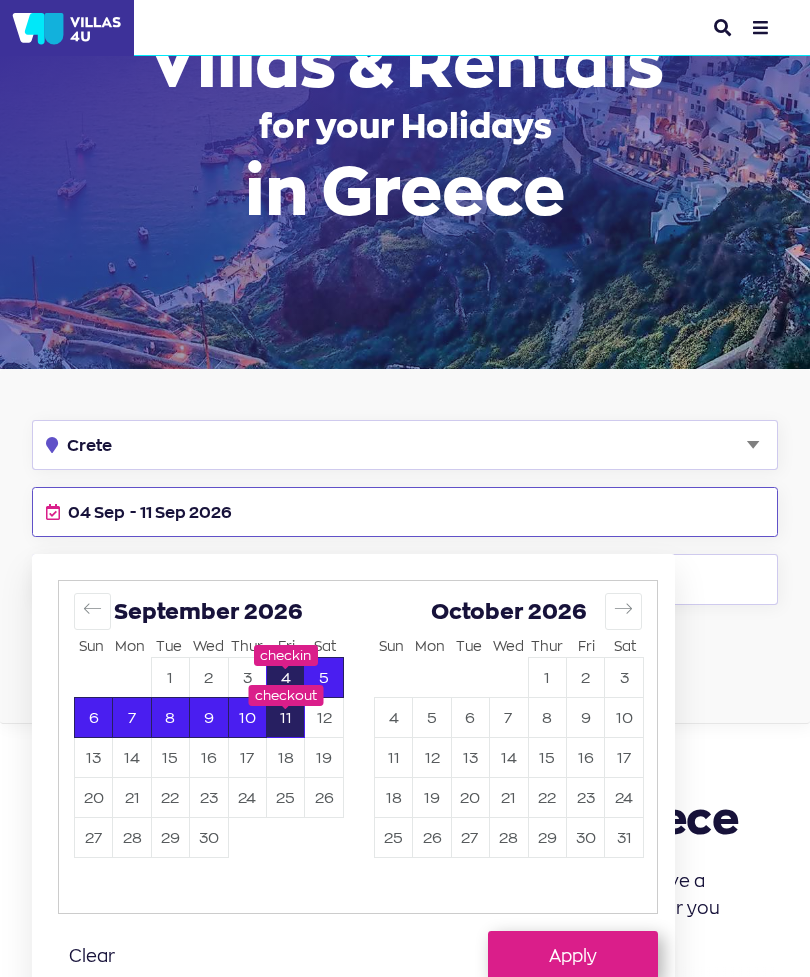 click on "Apply" at bounding box center [573, 956] 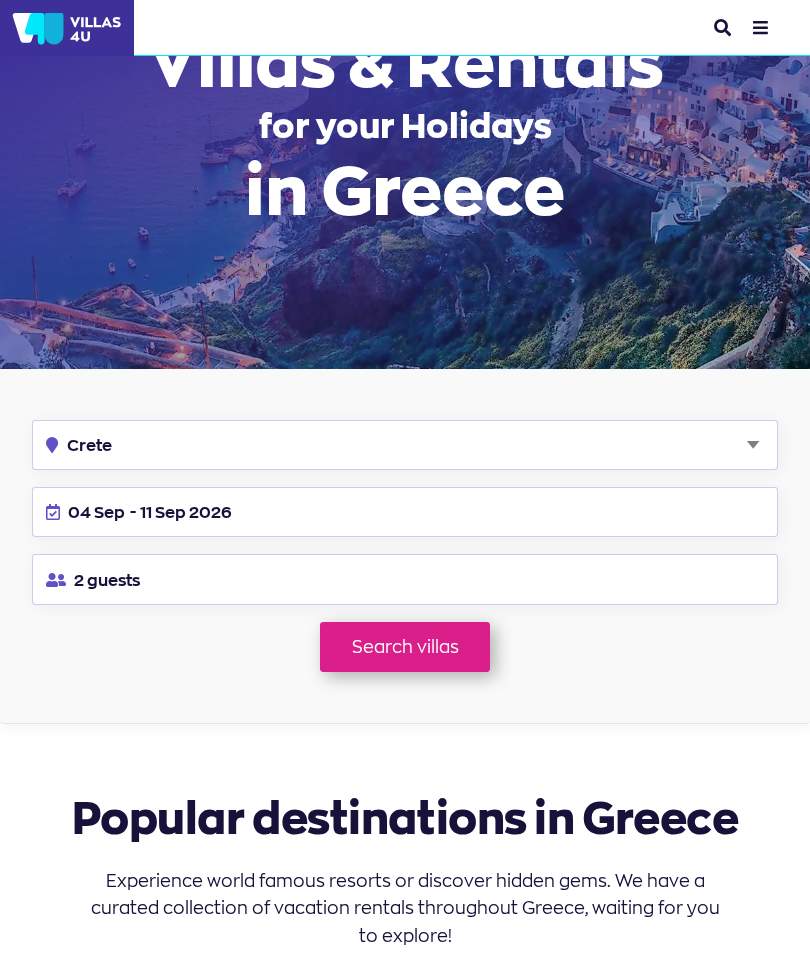 click on "2 guests" at bounding box center (404, 579) 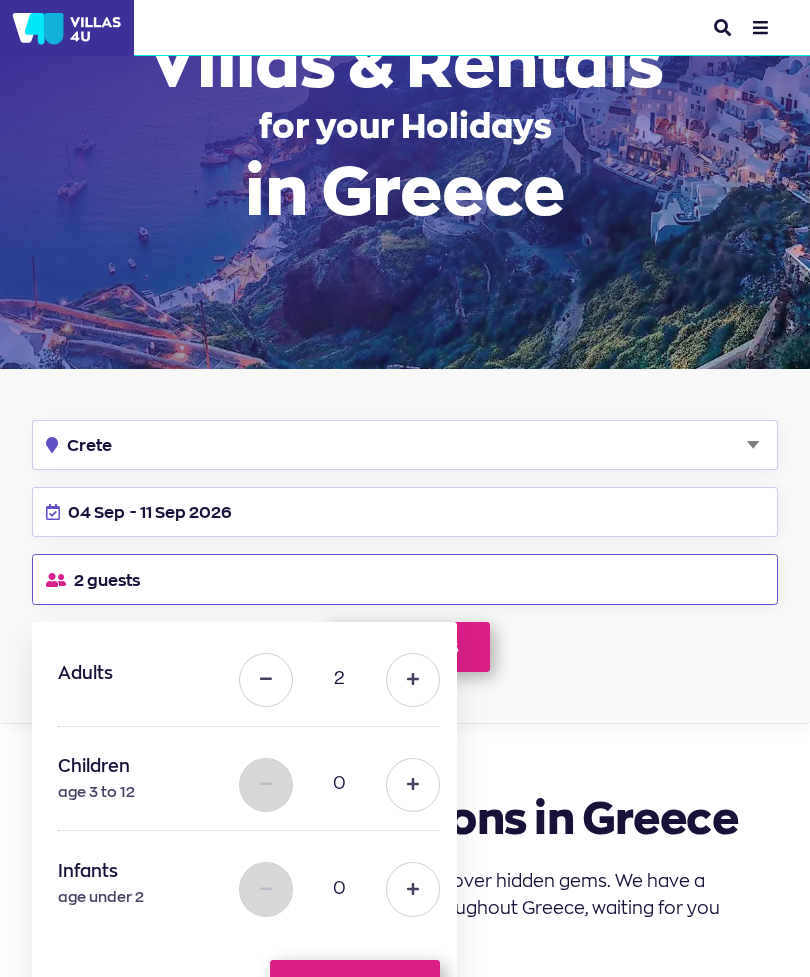 click at bounding box center [413, 680] 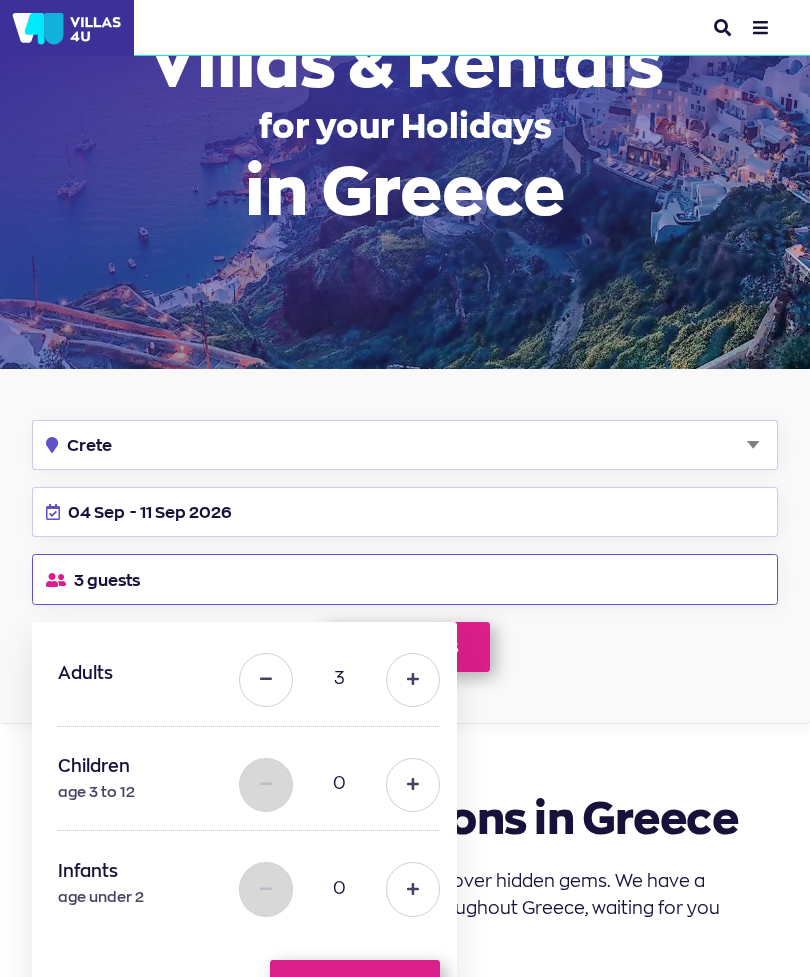 click at bounding box center (413, 680) 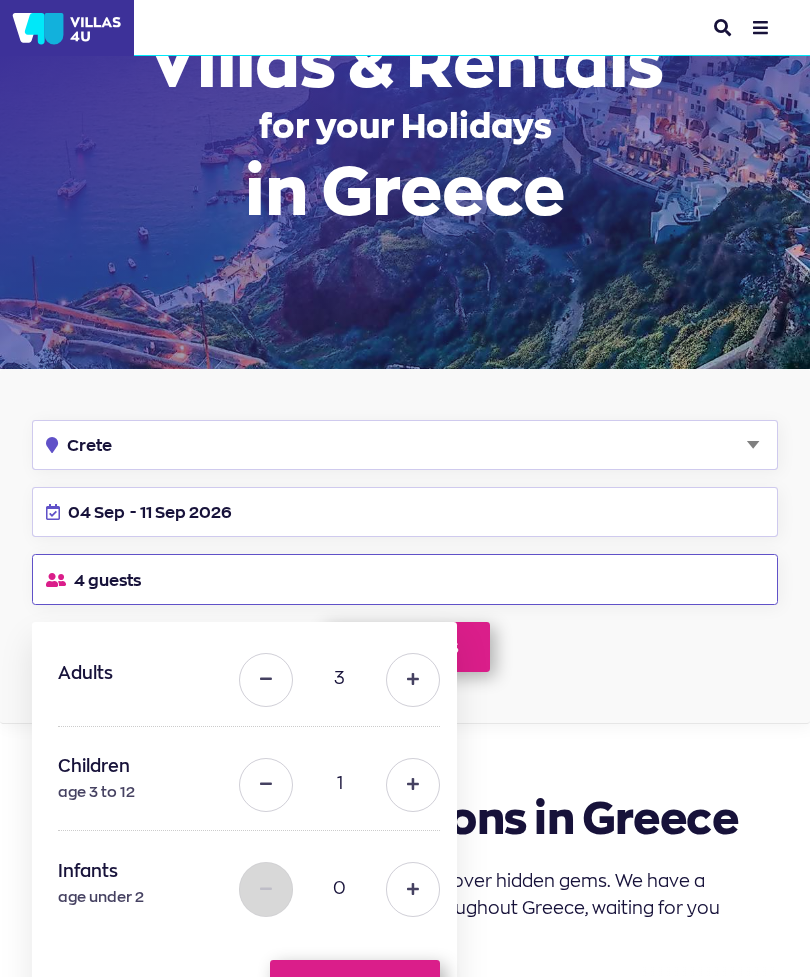 click at bounding box center [413, 680] 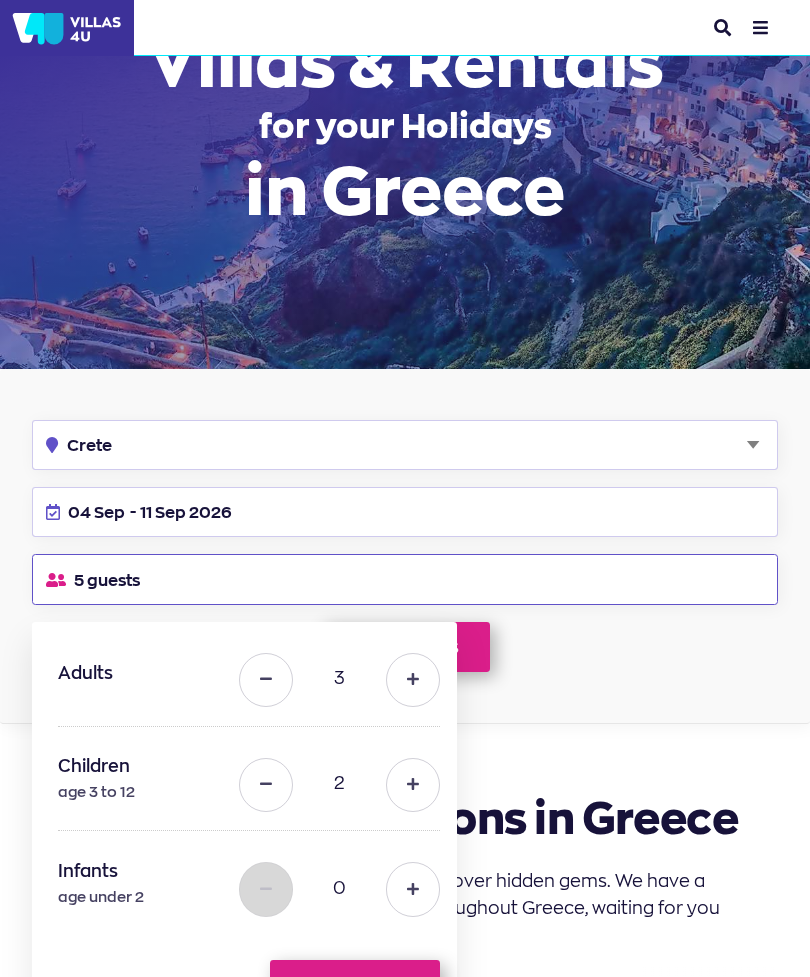 click on "apply" at bounding box center [355, 985] 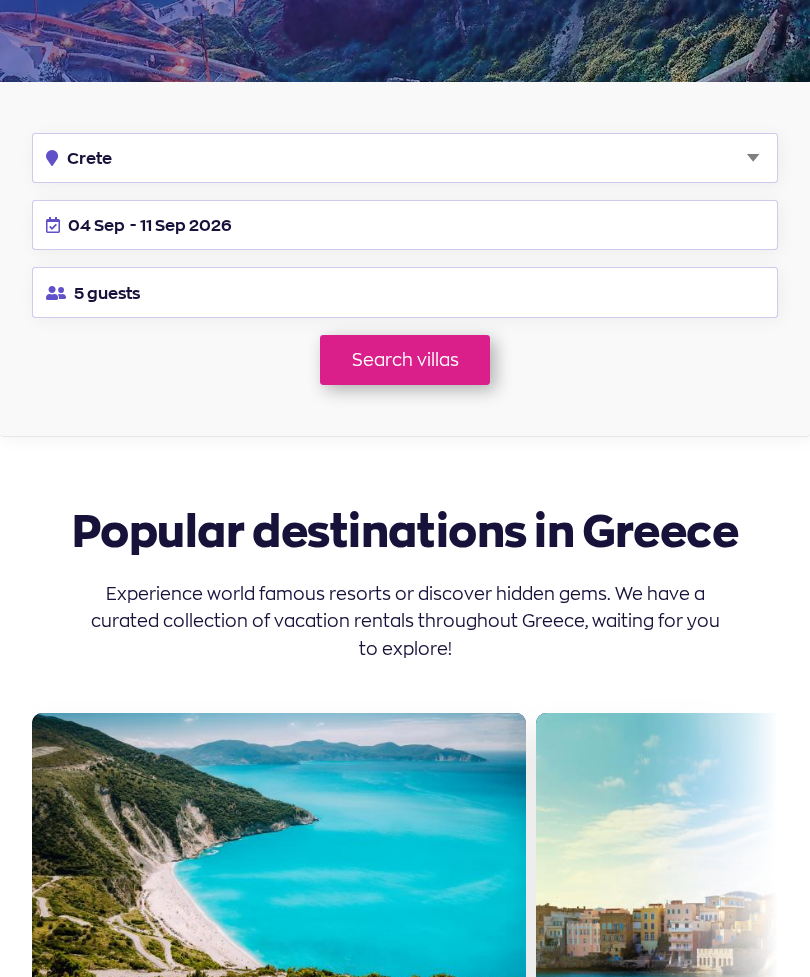 scroll, scrollTop: 438, scrollLeft: 0, axis: vertical 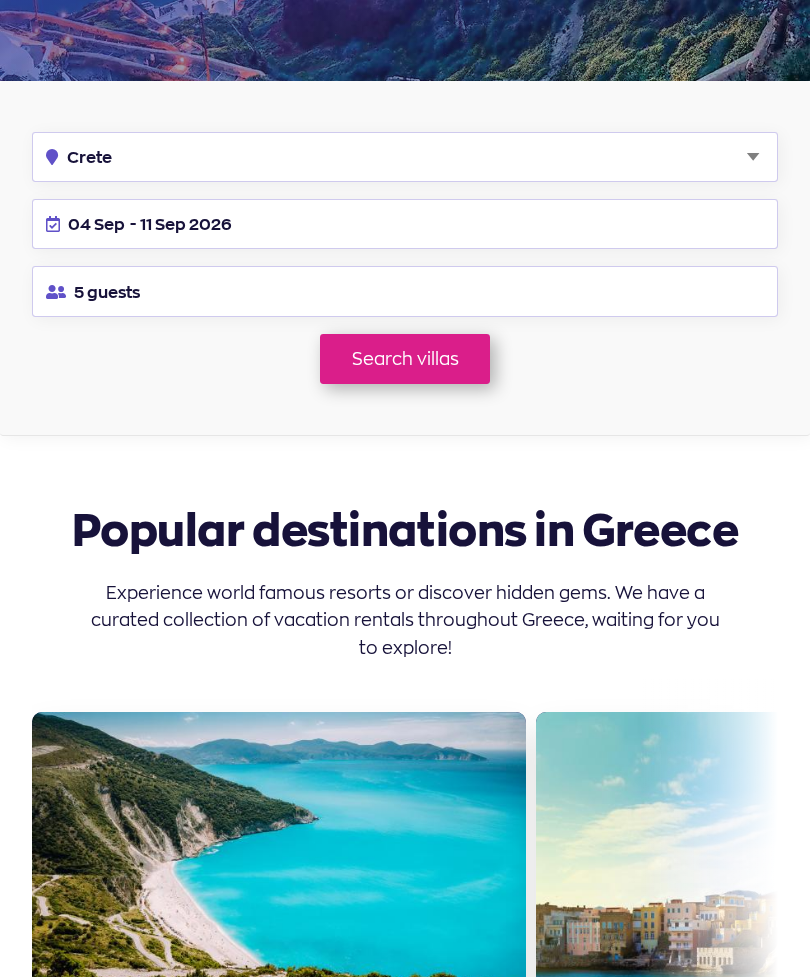 click on "Search villas" at bounding box center (405, 359) 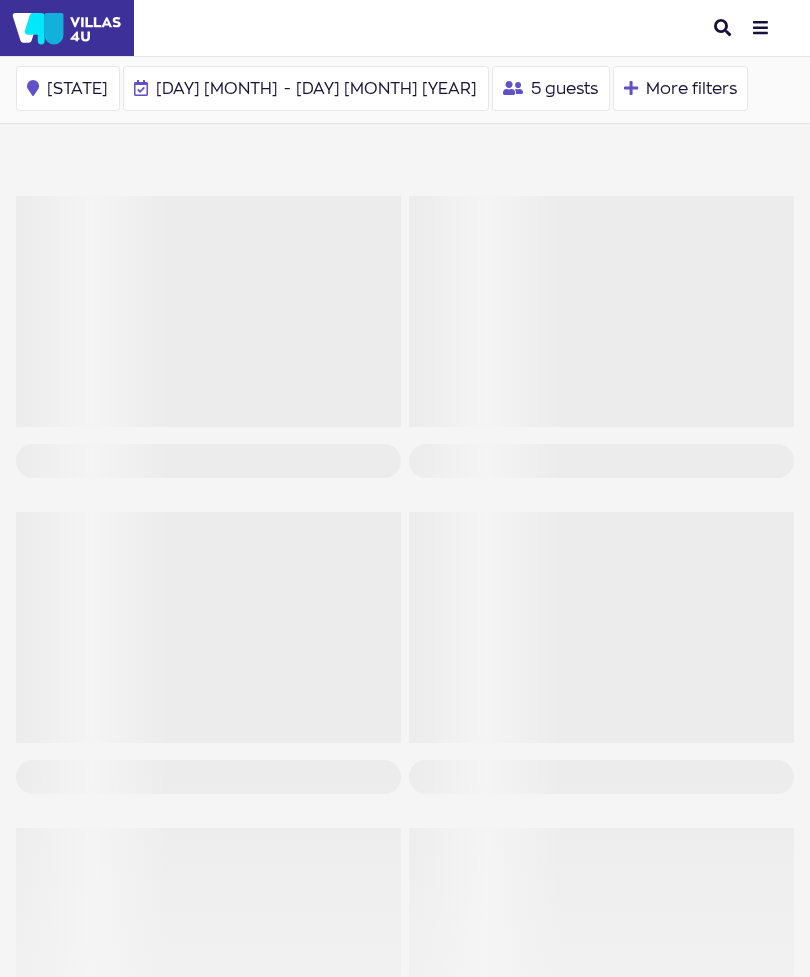 scroll, scrollTop: 0, scrollLeft: 0, axis: both 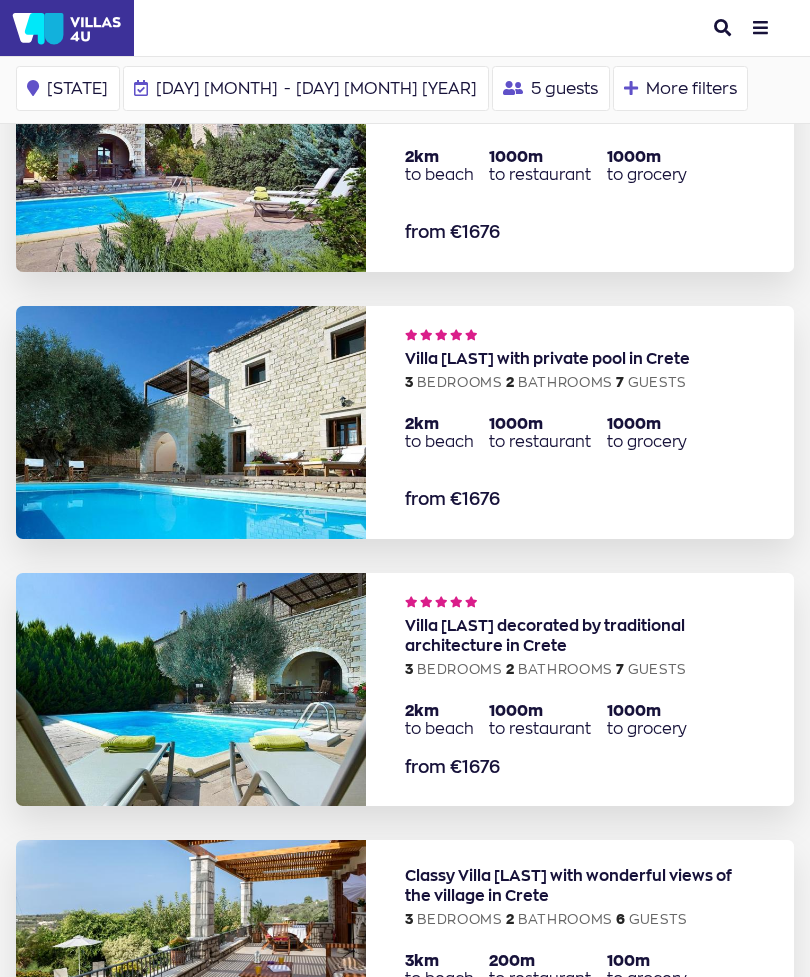 click at bounding box center (191, 422) 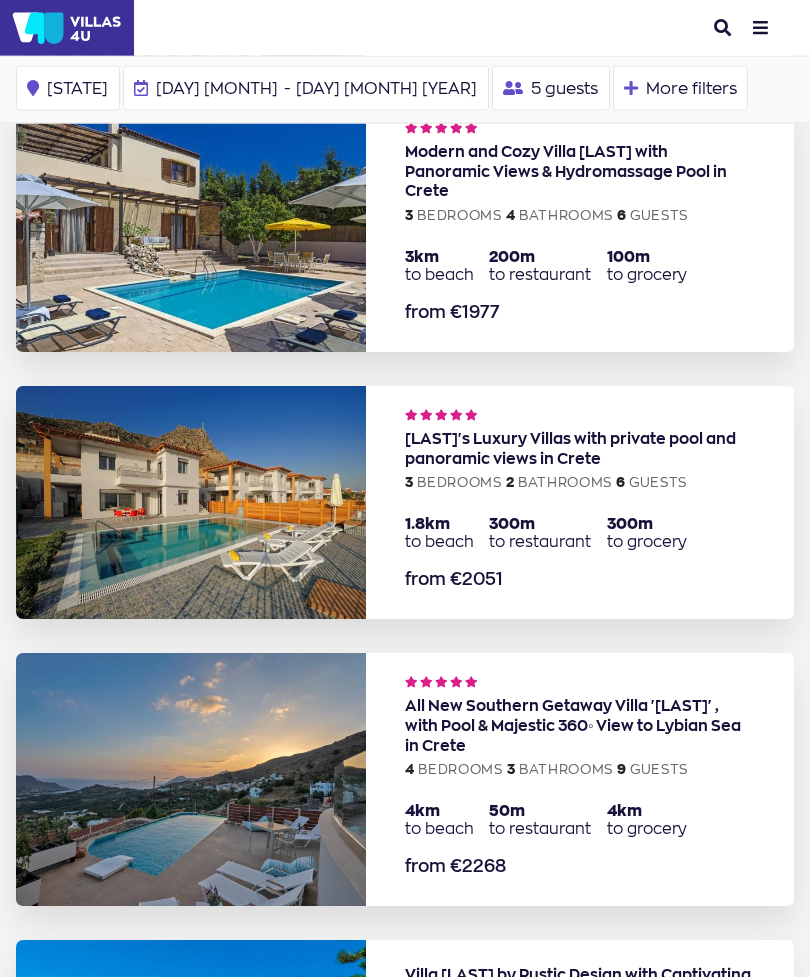 scroll, scrollTop: 1319, scrollLeft: 0, axis: vertical 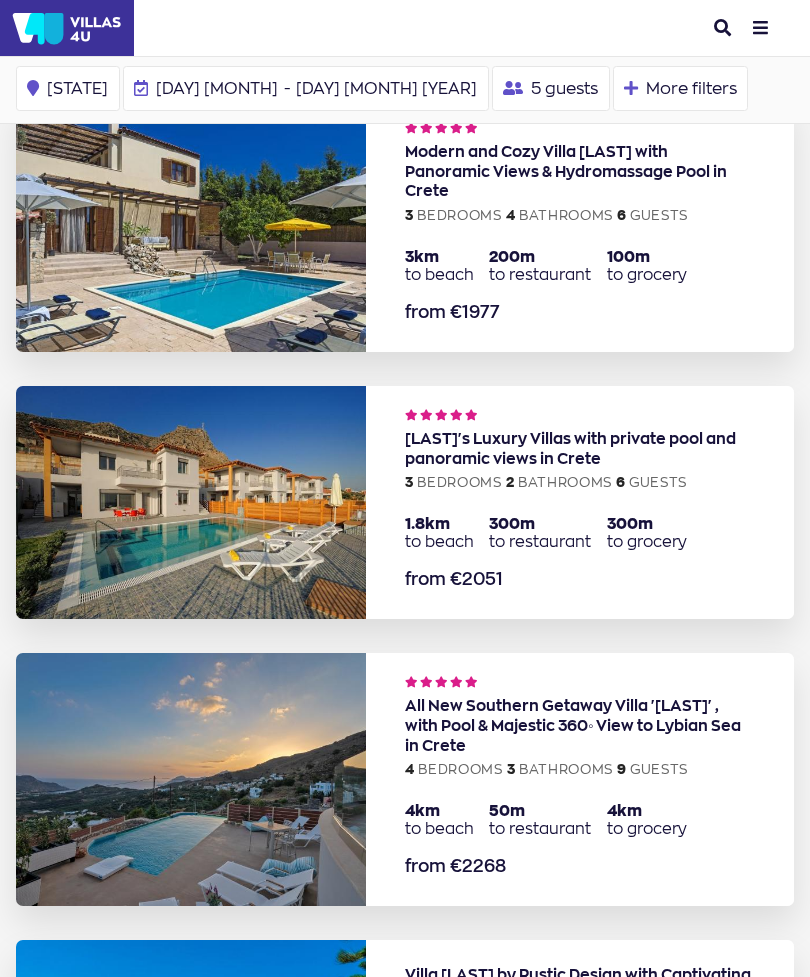 click at bounding box center (191, 779) 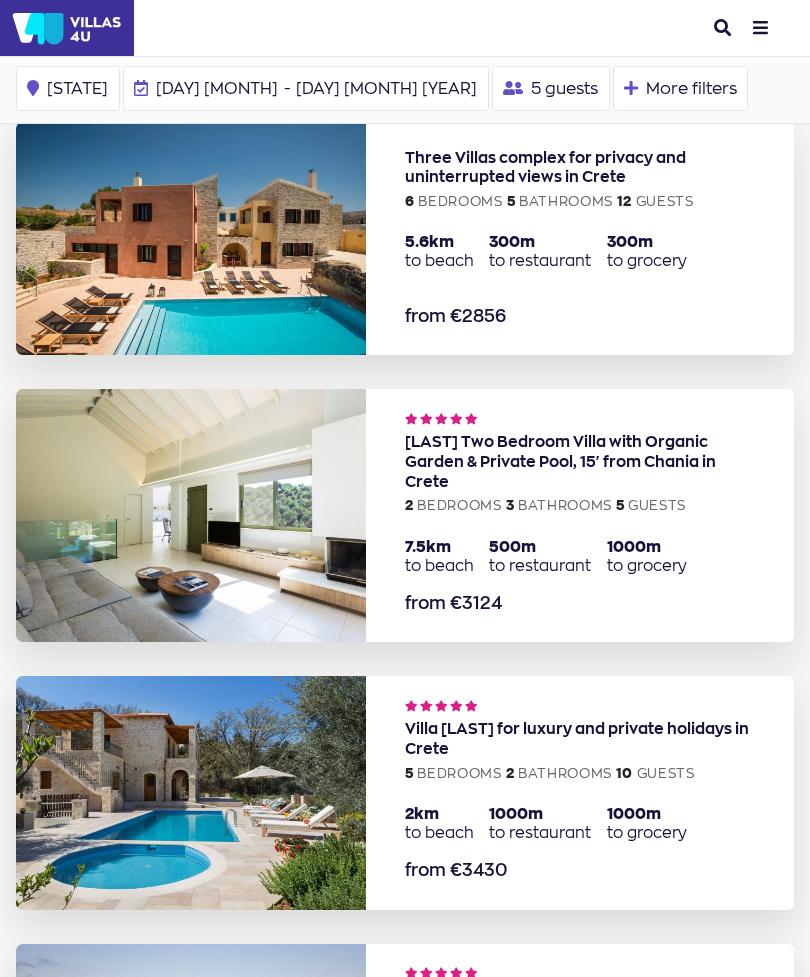 scroll, scrollTop: 3166, scrollLeft: 0, axis: vertical 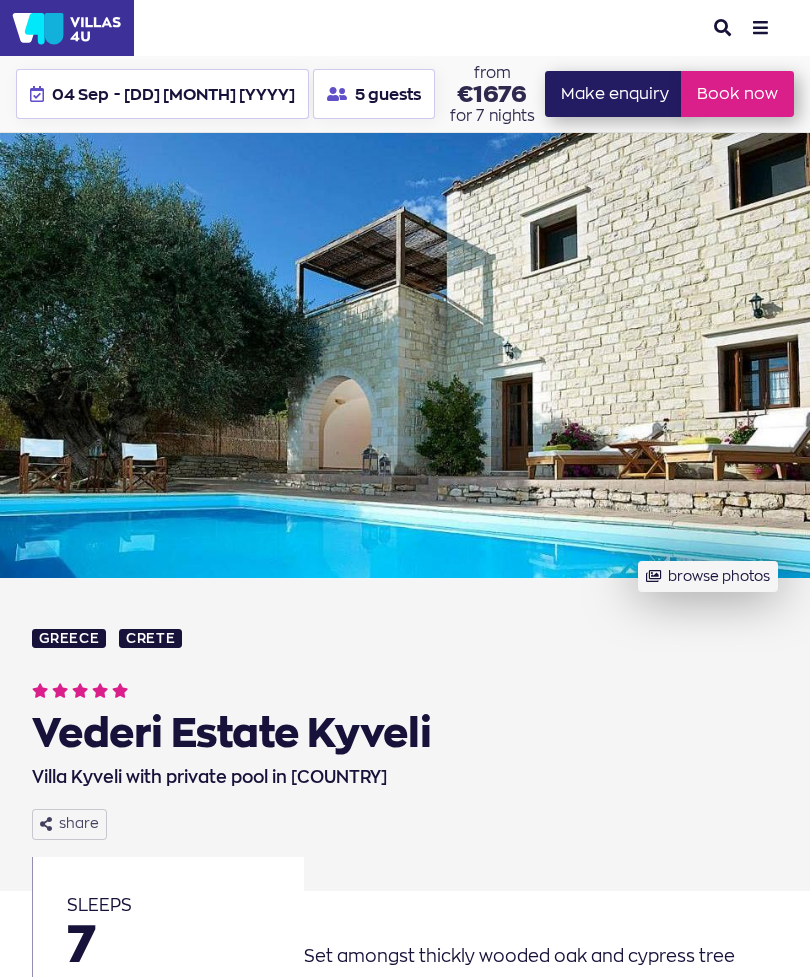 click on "browse photos" at bounding box center [707, 576] 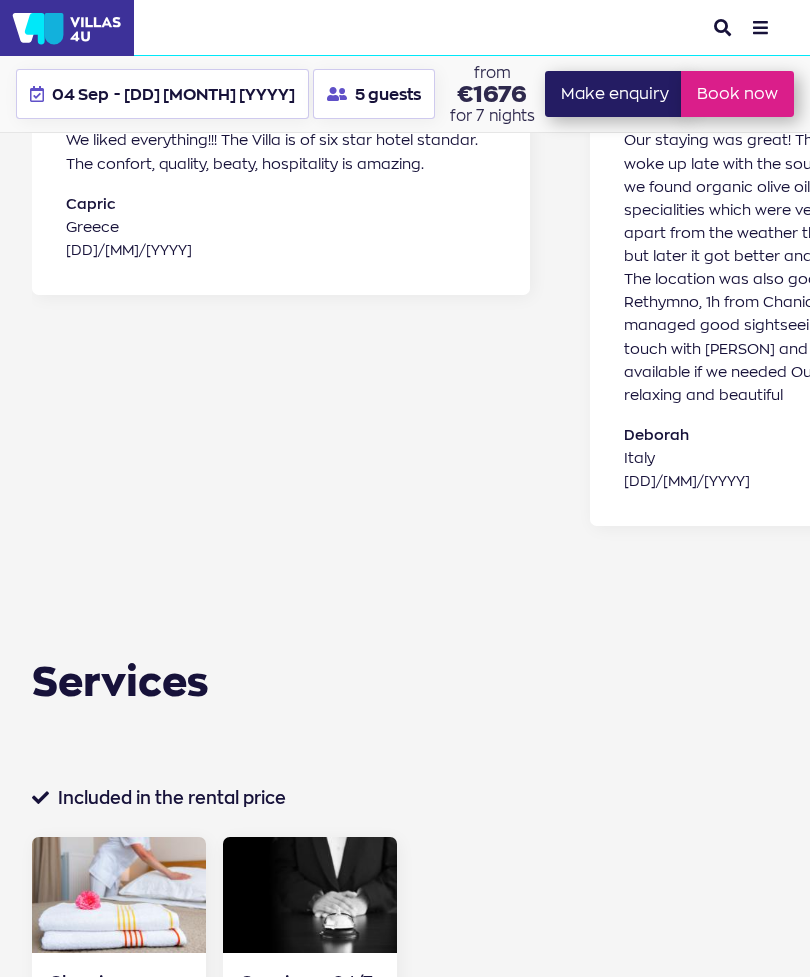 scroll, scrollTop: 3955, scrollLeft: 0, axis: vertical 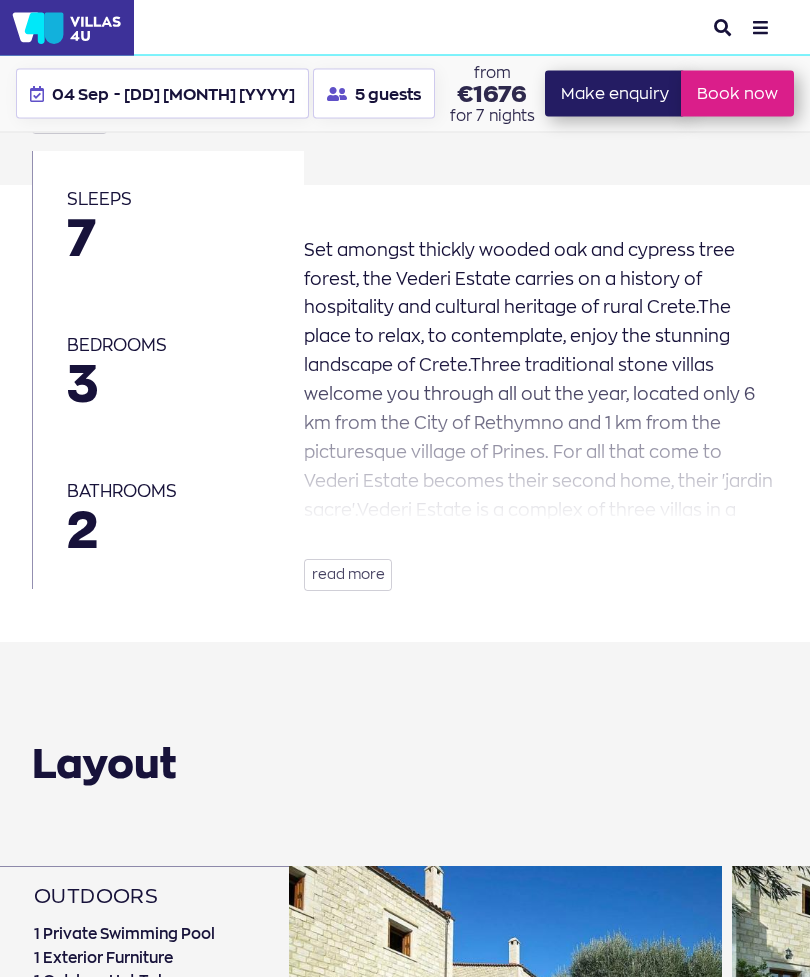 click on "Book now" at bounding box center (737, 94) 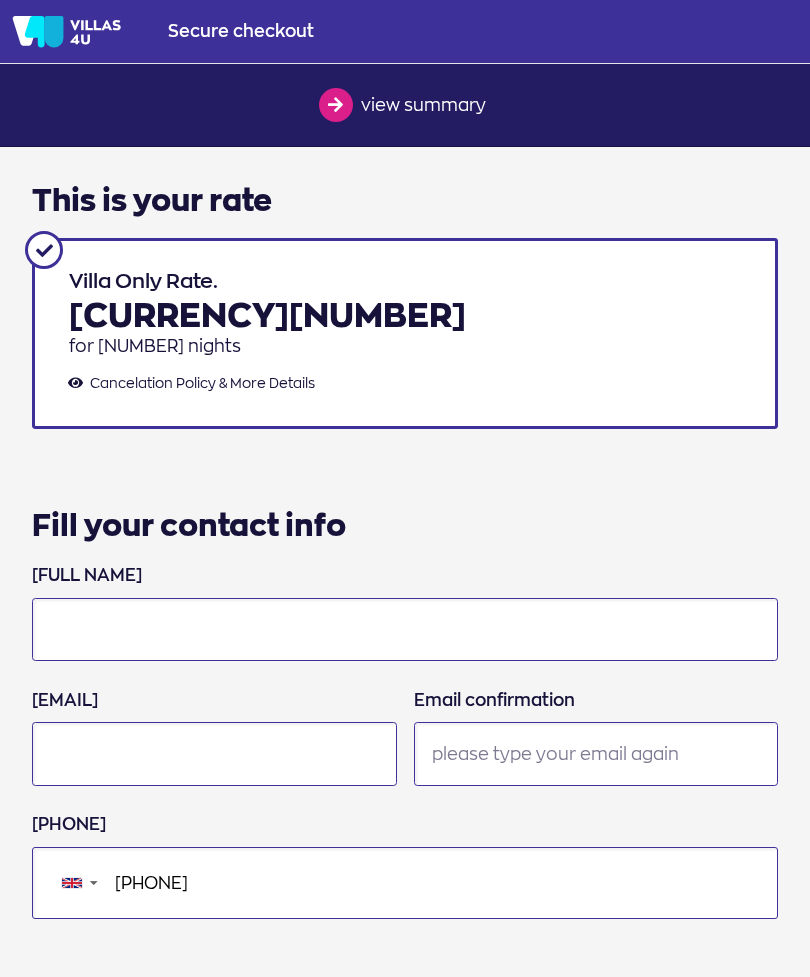 scroll, scrollTop: 0, scrollLeft: 0, axis: both 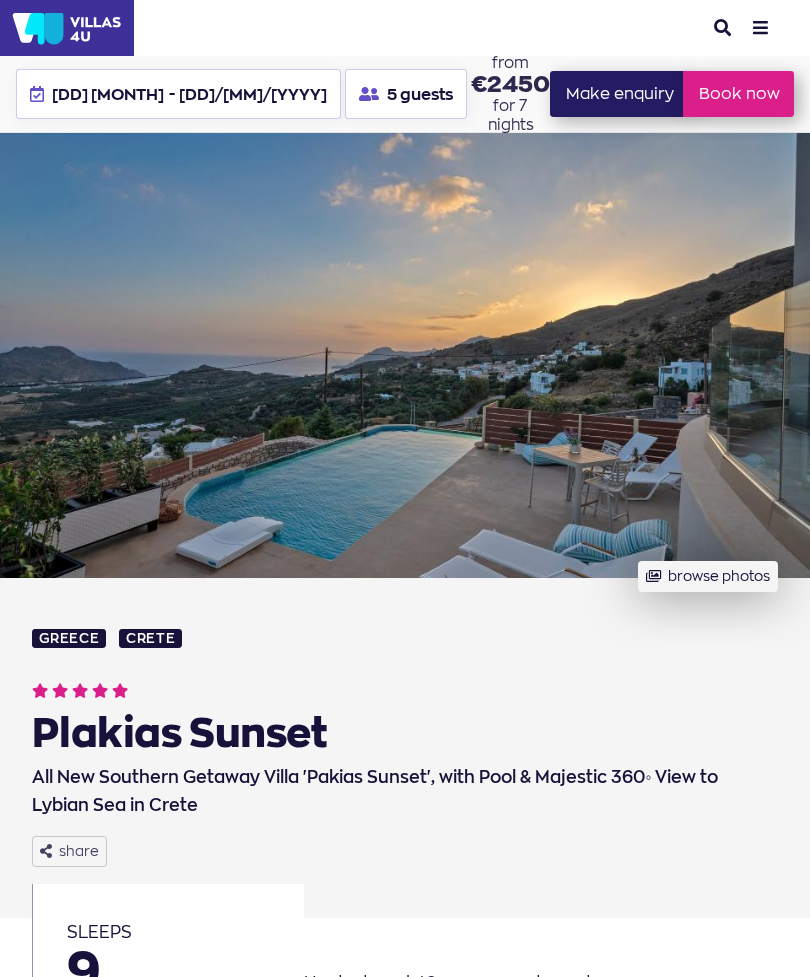 click on "browse photos" at bounding box center [707, 576] 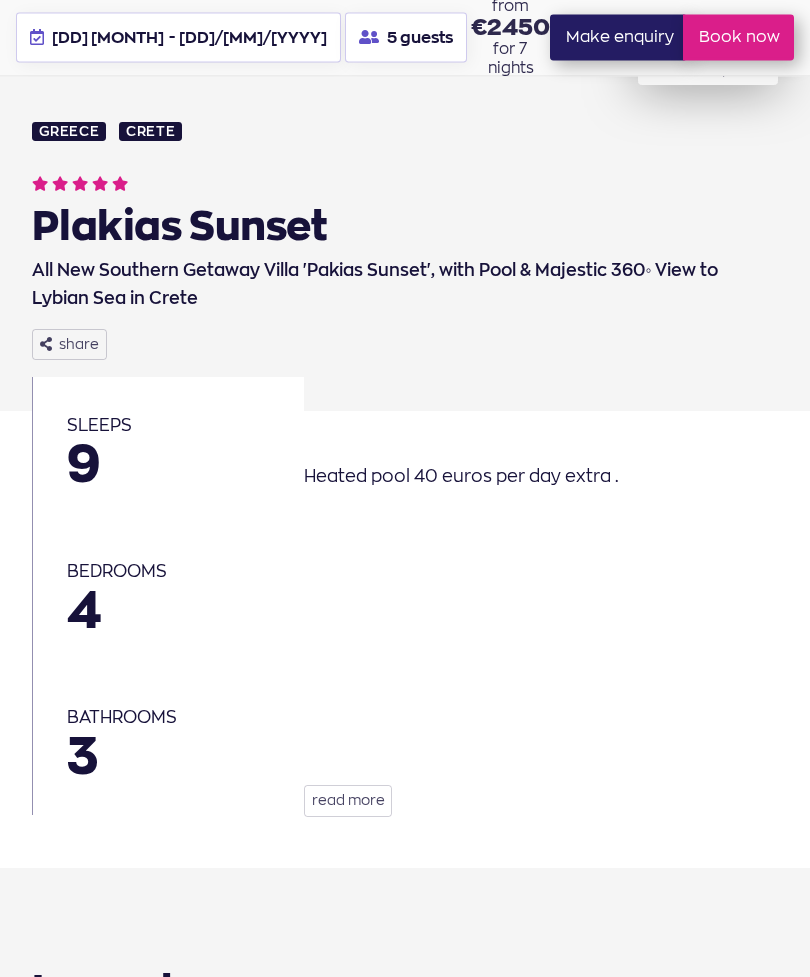 scroll, scrollTop: 592, scrollLeft: 0, axis: vertical 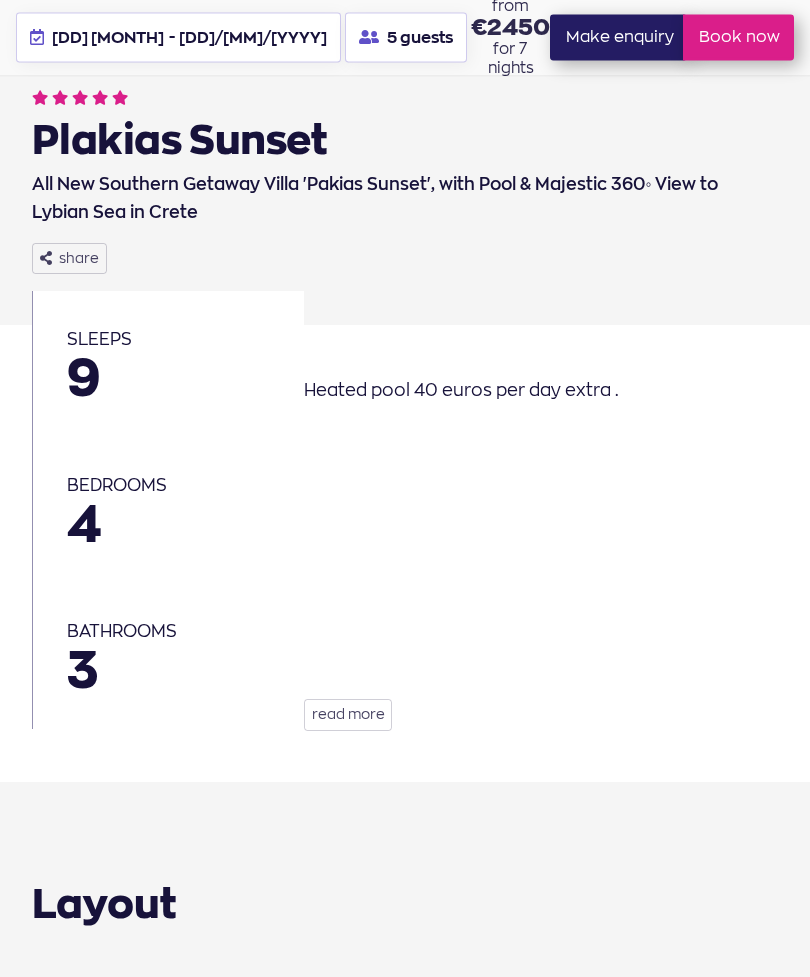 click on "read more" at bounding box center [348, 716] 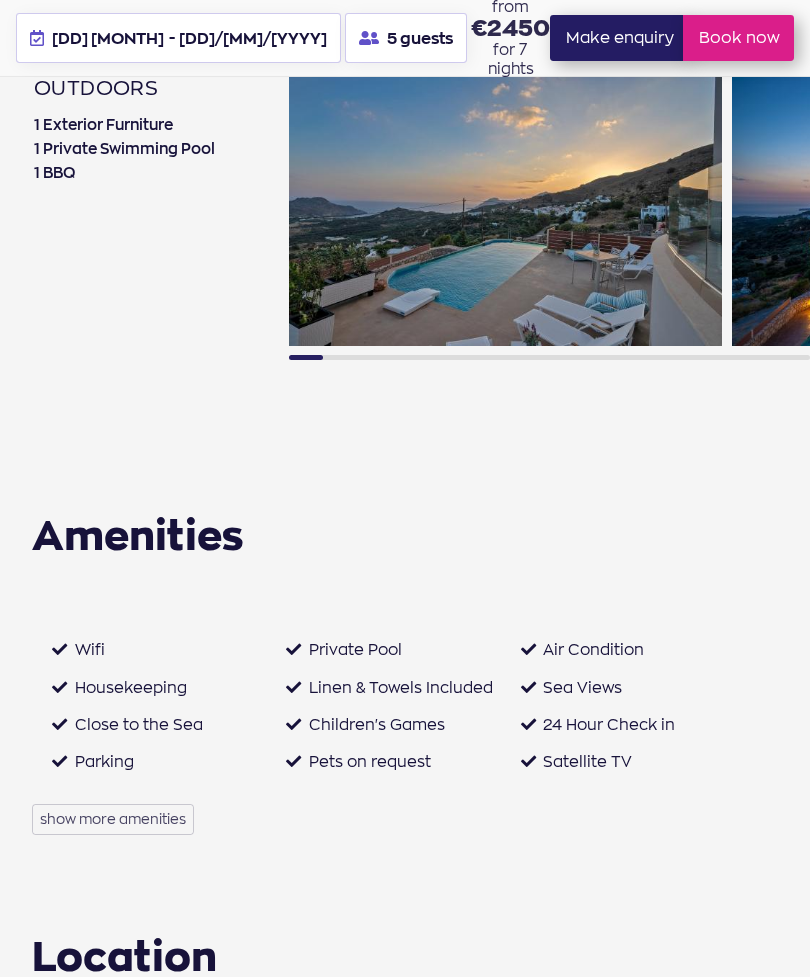 scroll, scrollTop: 2491, scrollLeft: 0, axis: vertical 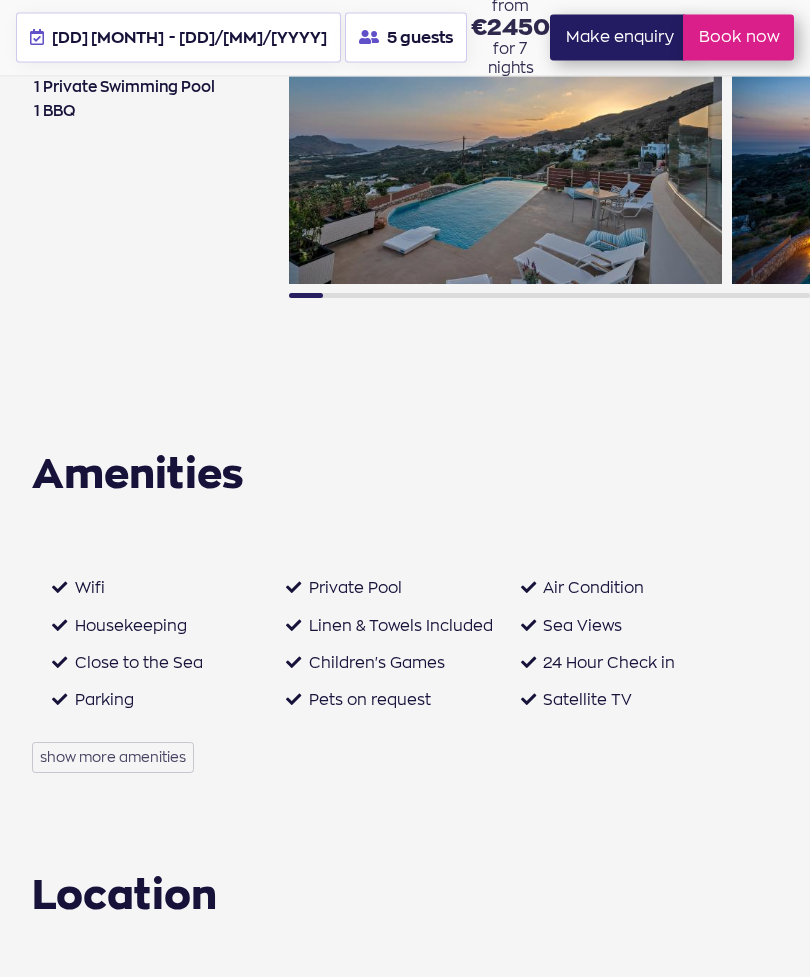 click on "show more amenities" at bounding box center (113, 758) 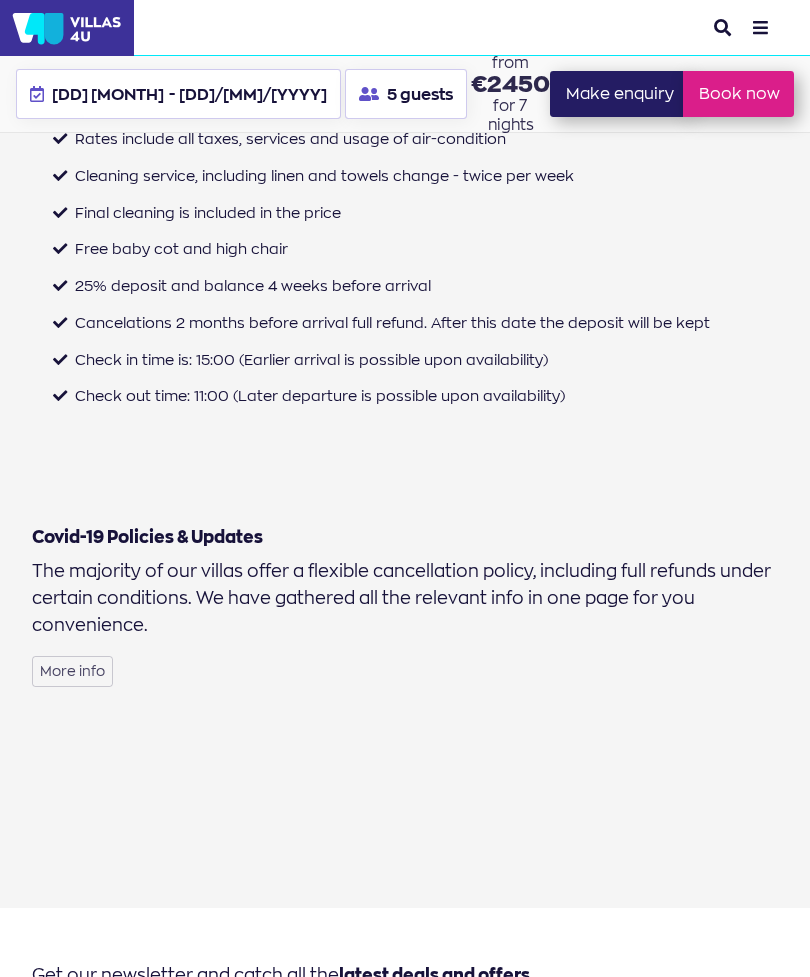 scroll, scrollTop: 6685, scrollLeft: 0, axis: vertical 